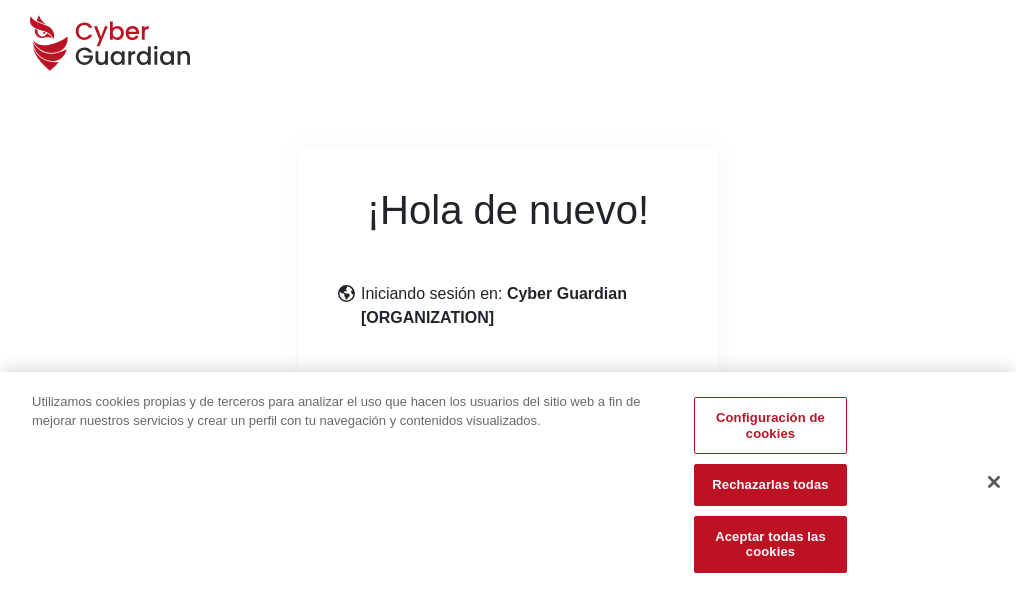 scroll, scrollTop: 245, scrollLeft: 0, axis: vertical 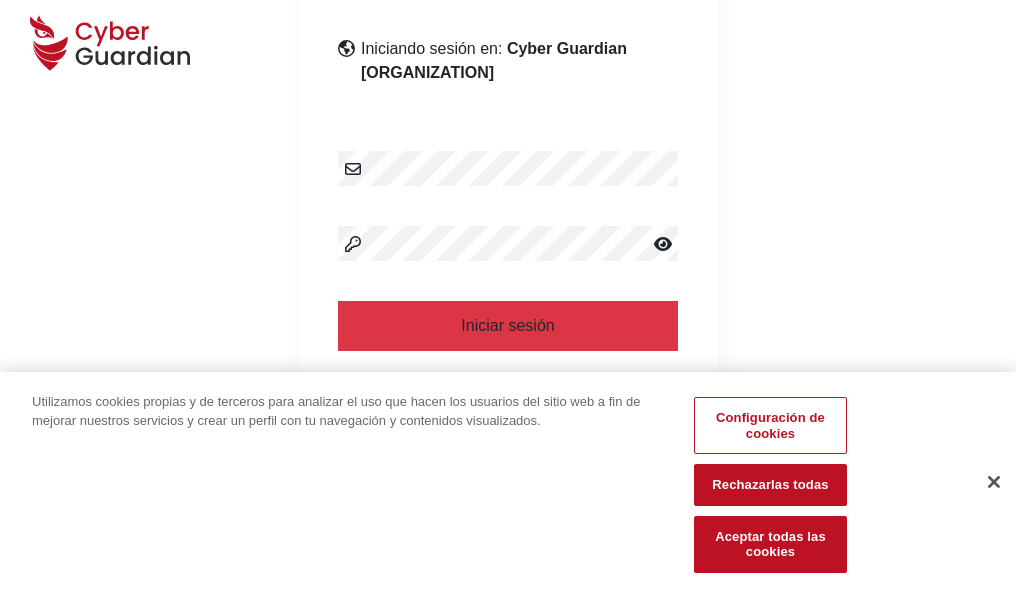 click at bounding box center (994, 482) 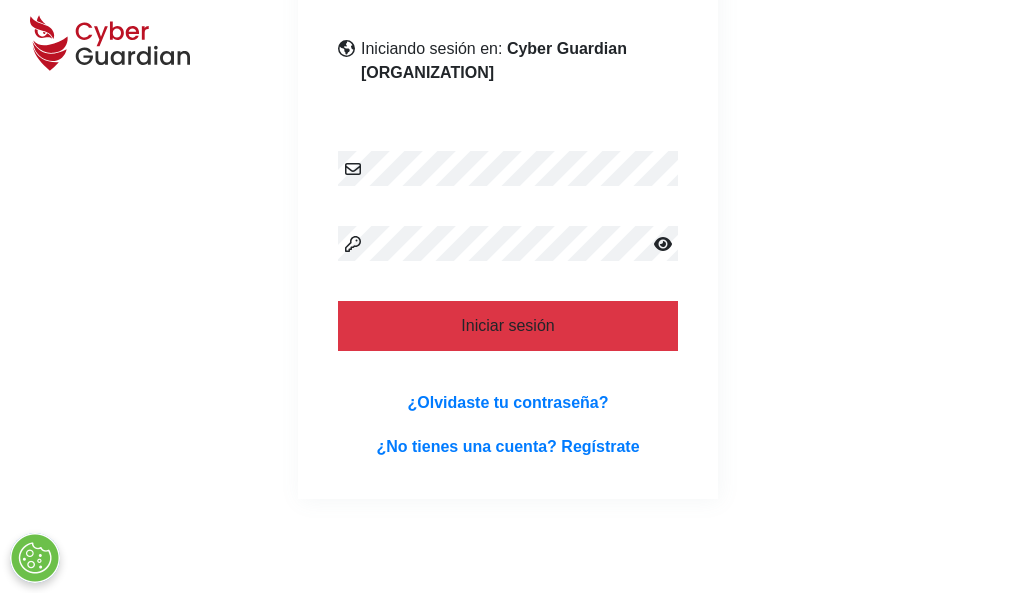 scroll, scrollTop: 389, scrollLeft: 0, axis: vertical 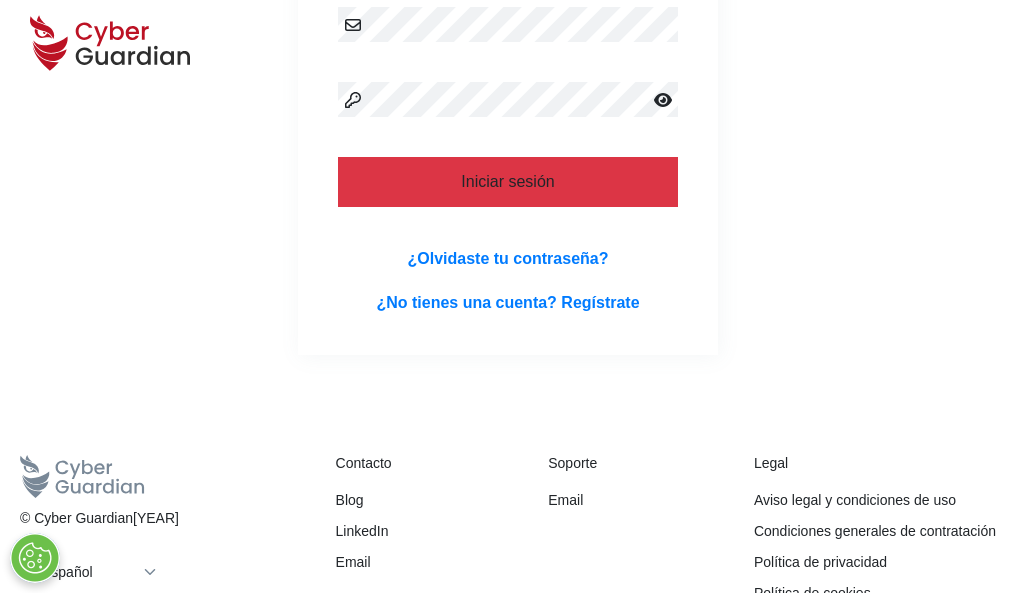 type 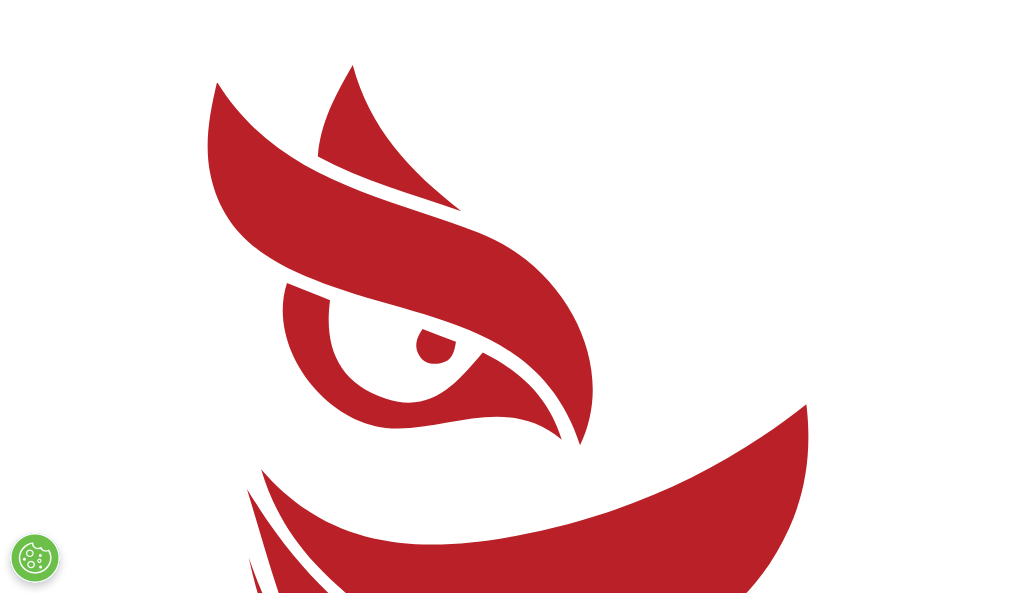 scroll, scrollTop: 0, scrollLeft: 0, axis: both 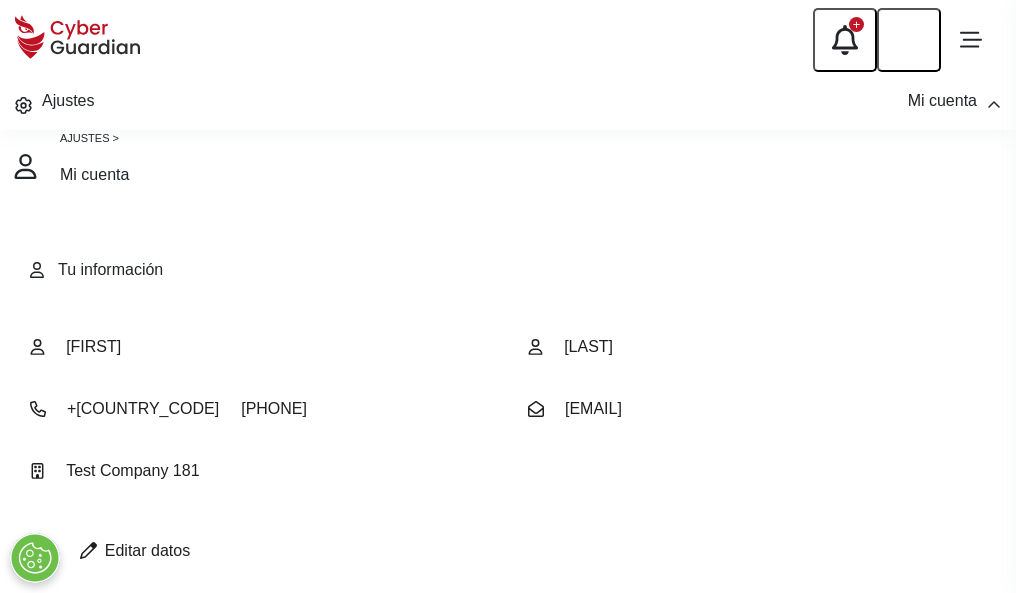 click at bounding box center (88, 550) 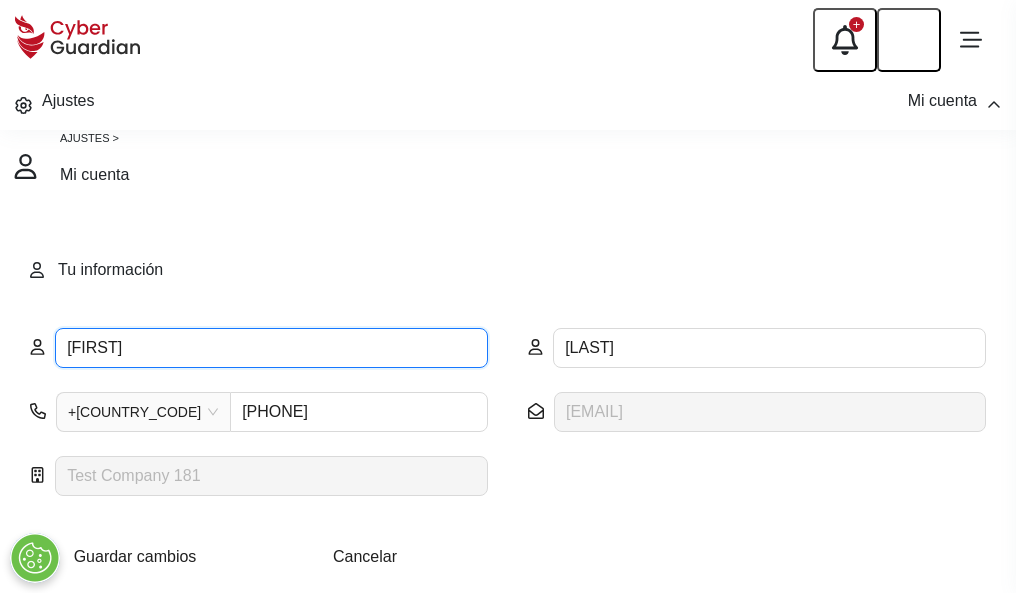 click on "MATÍAS" at bounding box center [271, 348] 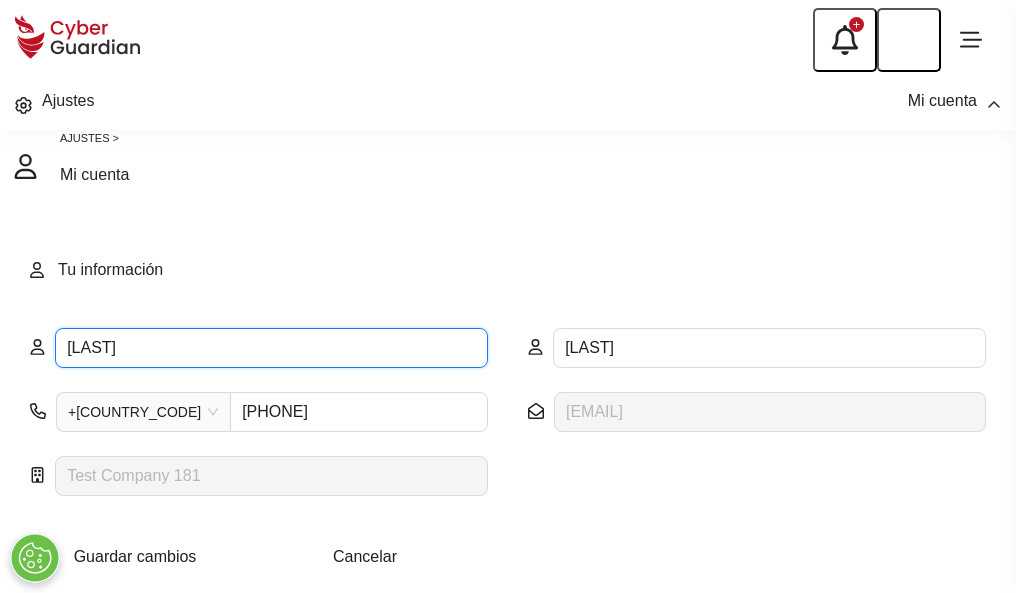 type on "M" 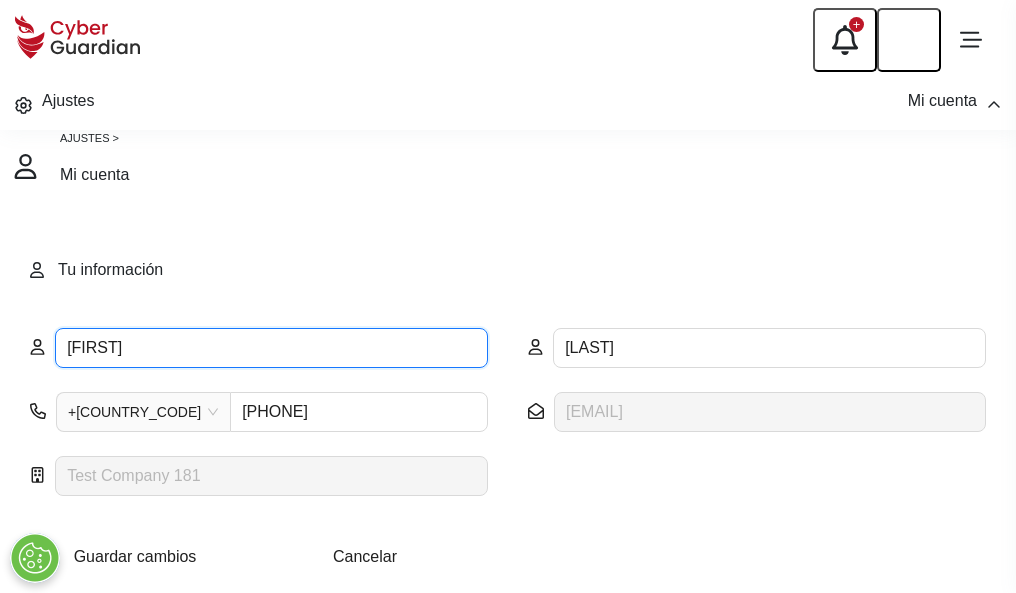 type on "Ágata" 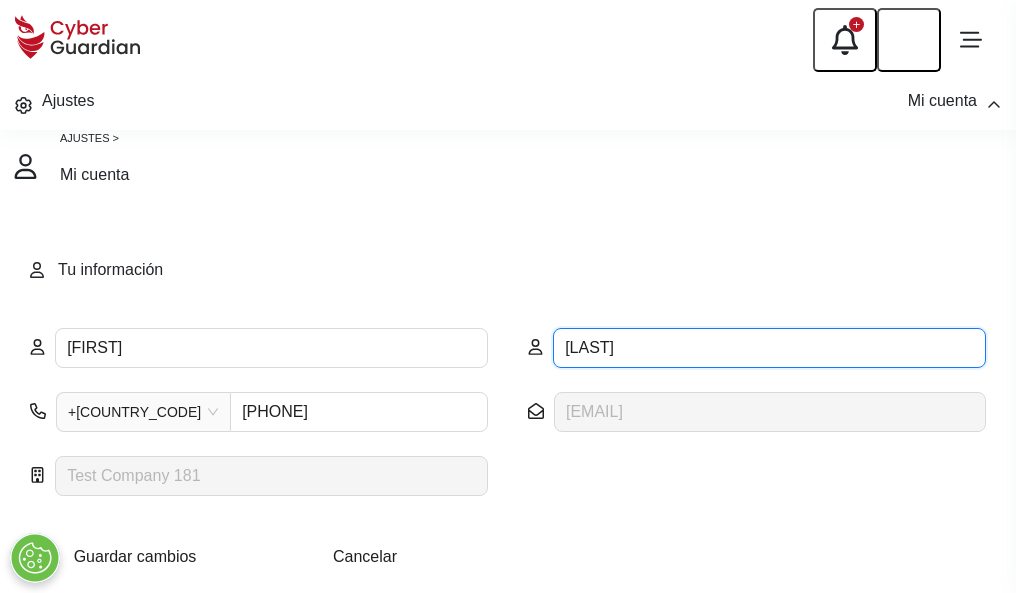 click on "GONZÁLEZ" at bounding box center (769, 348) 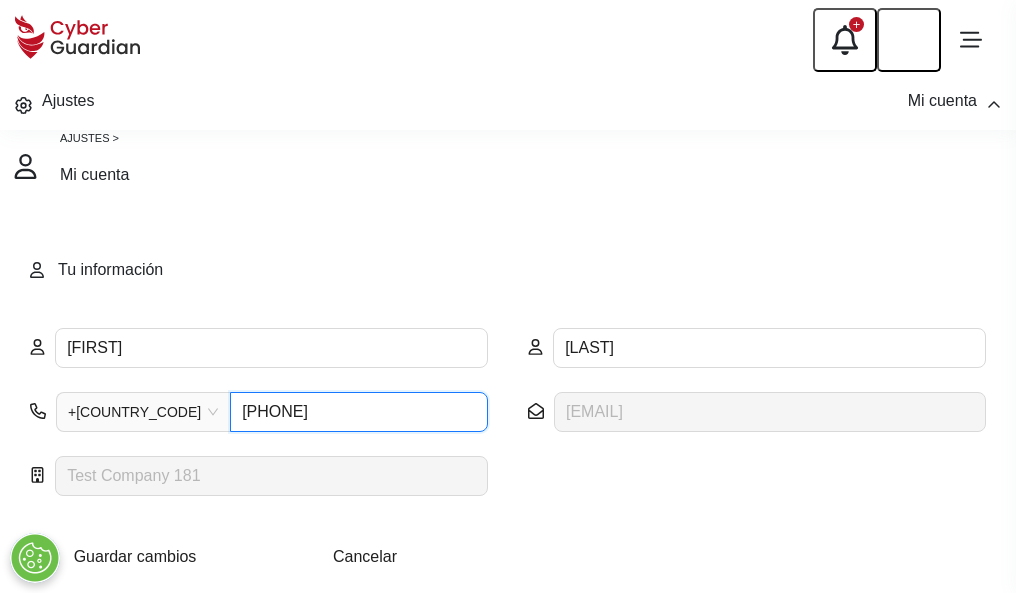 click on "825981276" at bounding box center (355, 412) 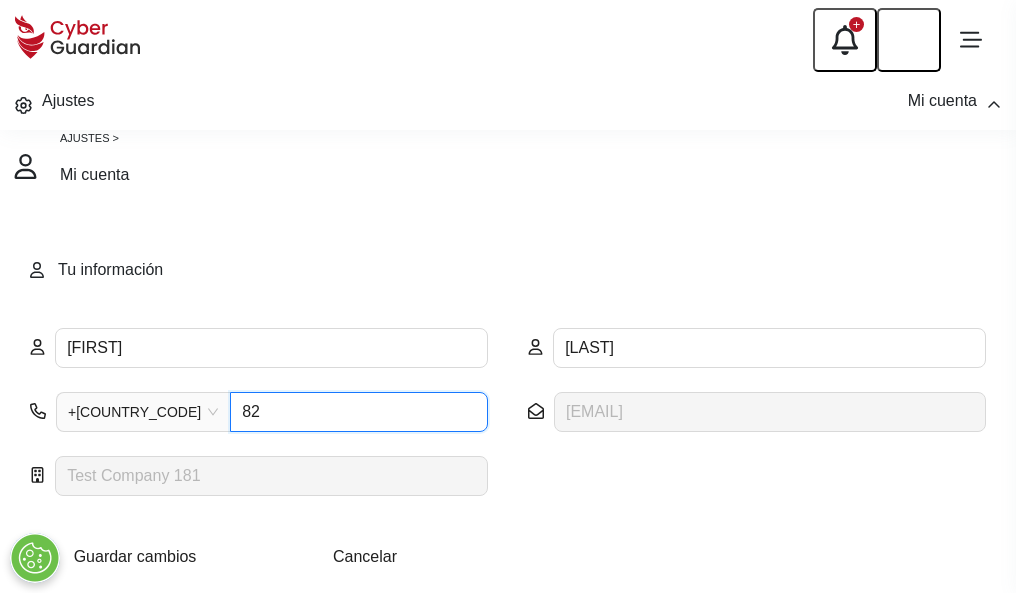 type on "8" 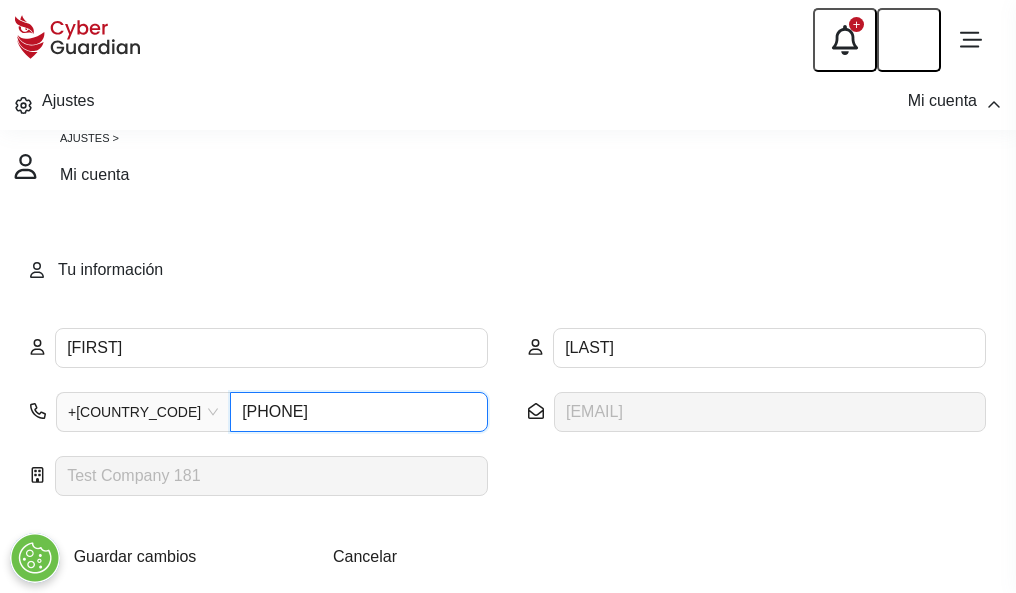 type on "813654448" 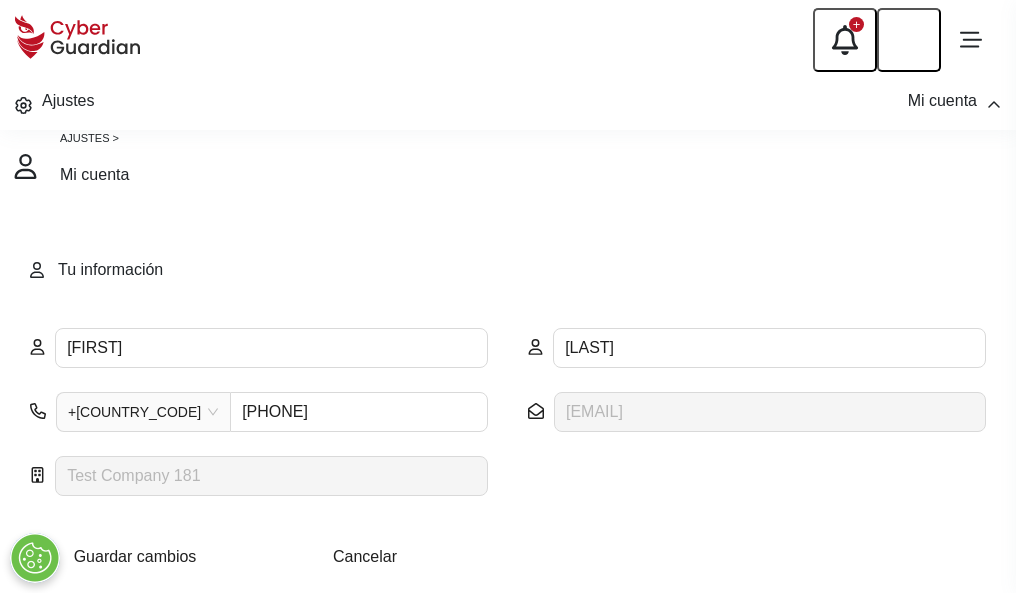 click on "Guardar cambios" at bounding box center [135, 556] 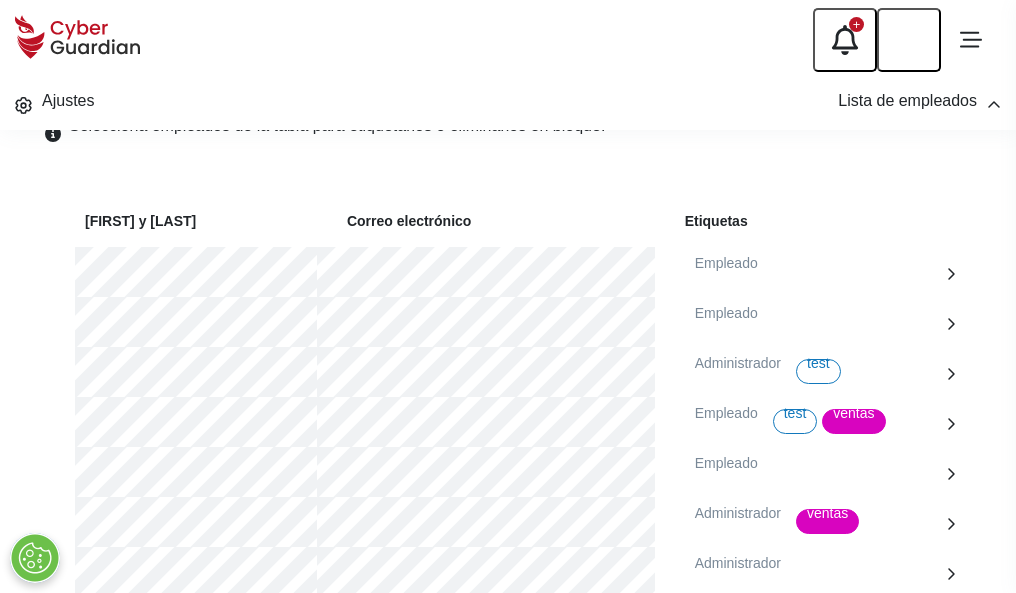 scroll, scrollTop: 856, scrollLeft: 0, axis: vertical 